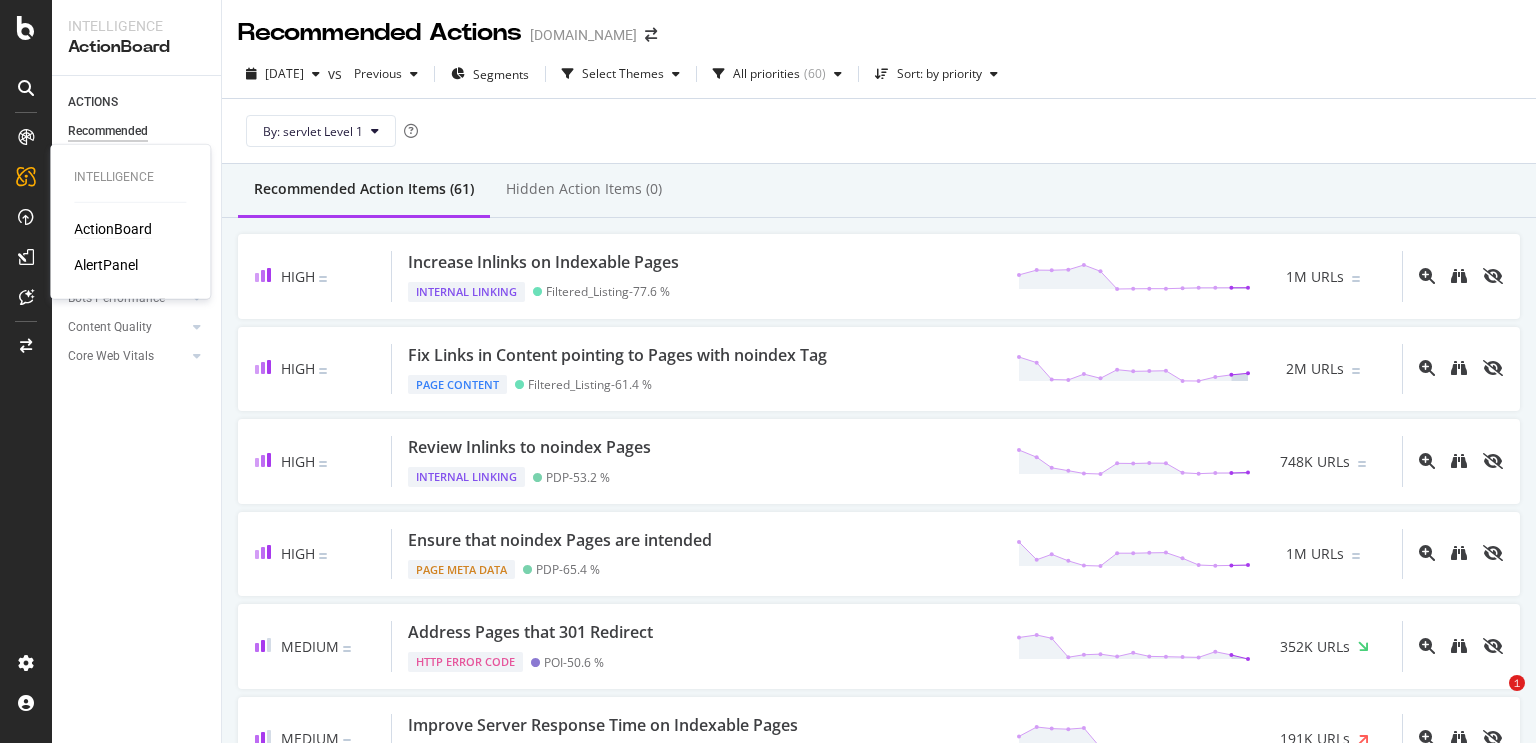 scroll, scrollTop: 0, scrollLeft: 0, axis: both 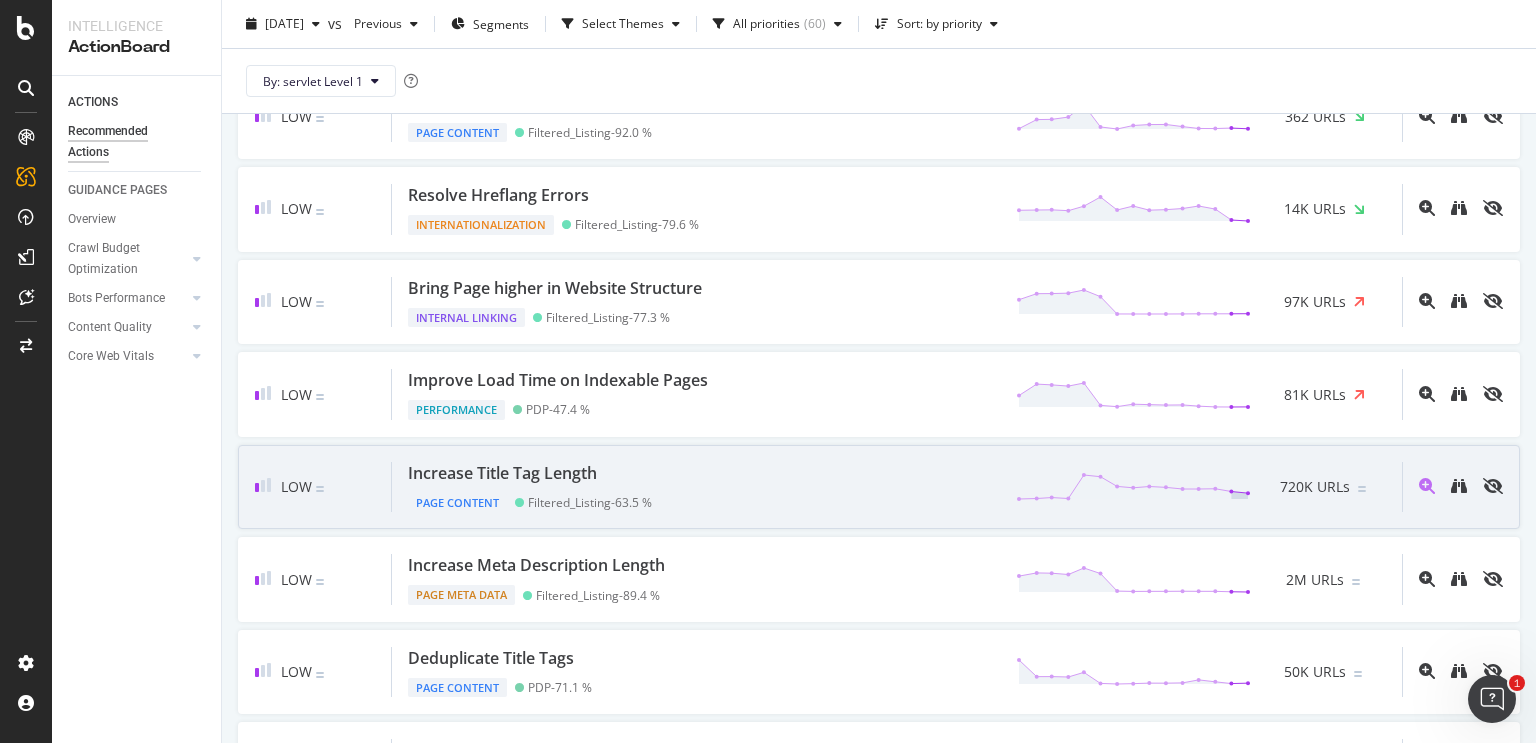 click on "Increase Title Tag Length" at bounding box center (530, 473) 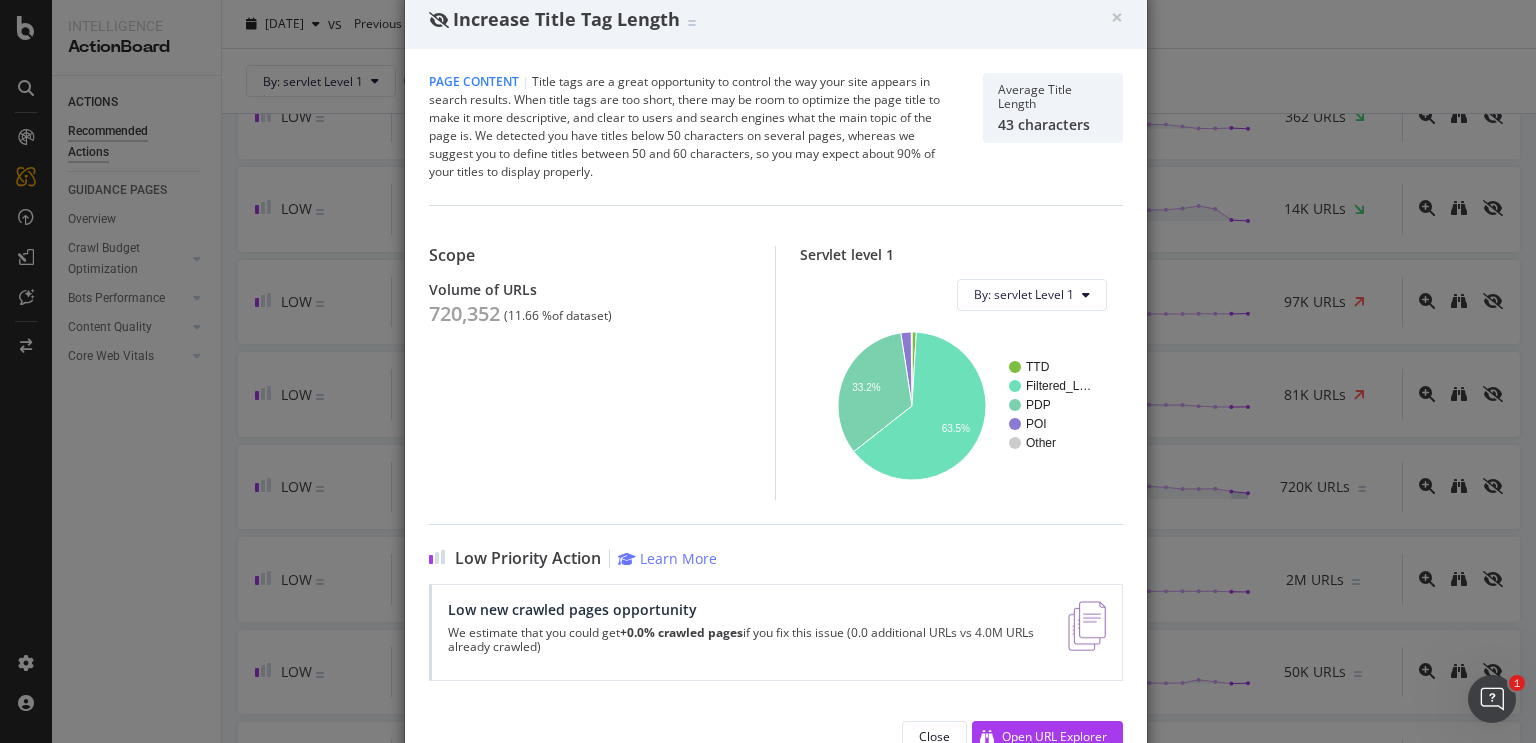 scroll, scrollTop: 0, scrollLeft: 0, axis: both 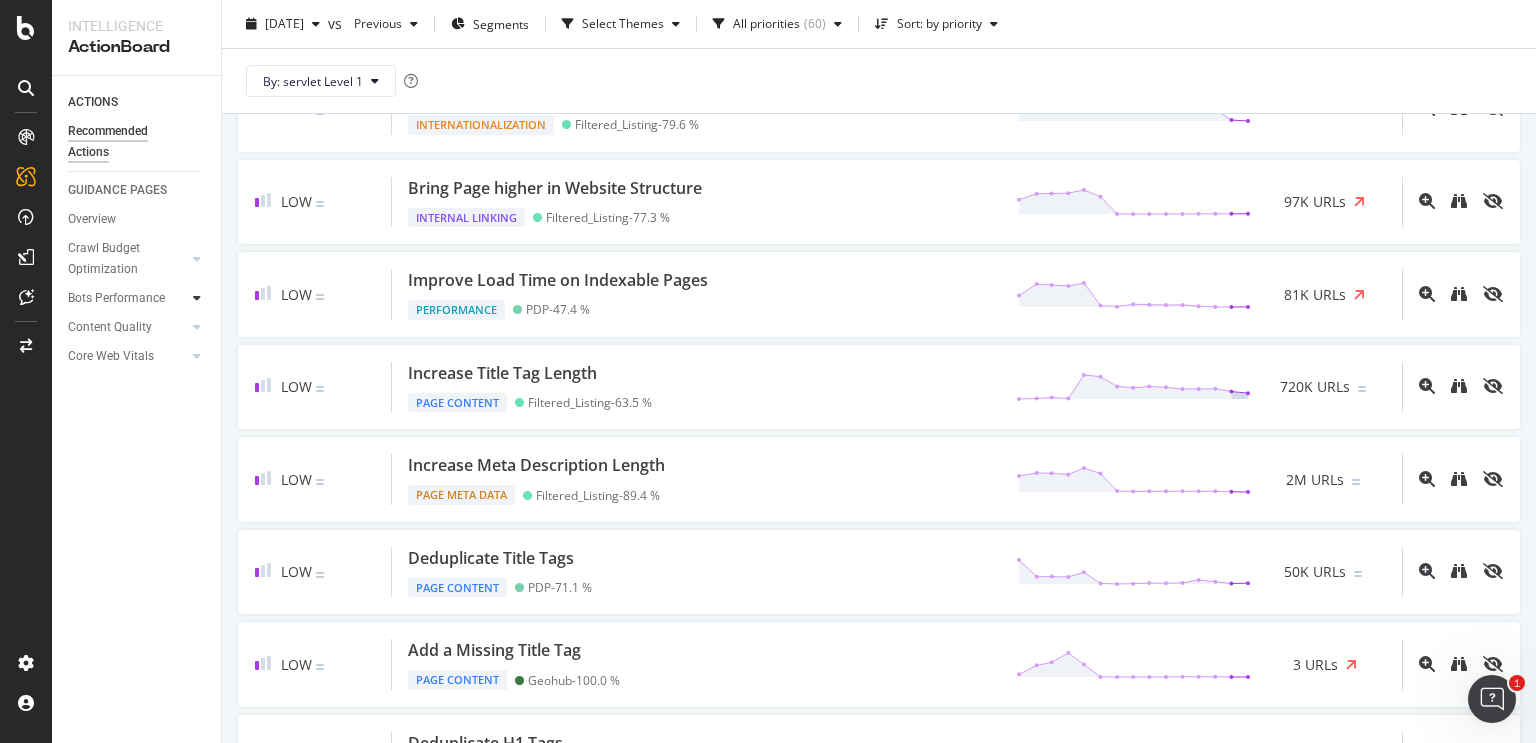 click at bounding box center (197, 298) 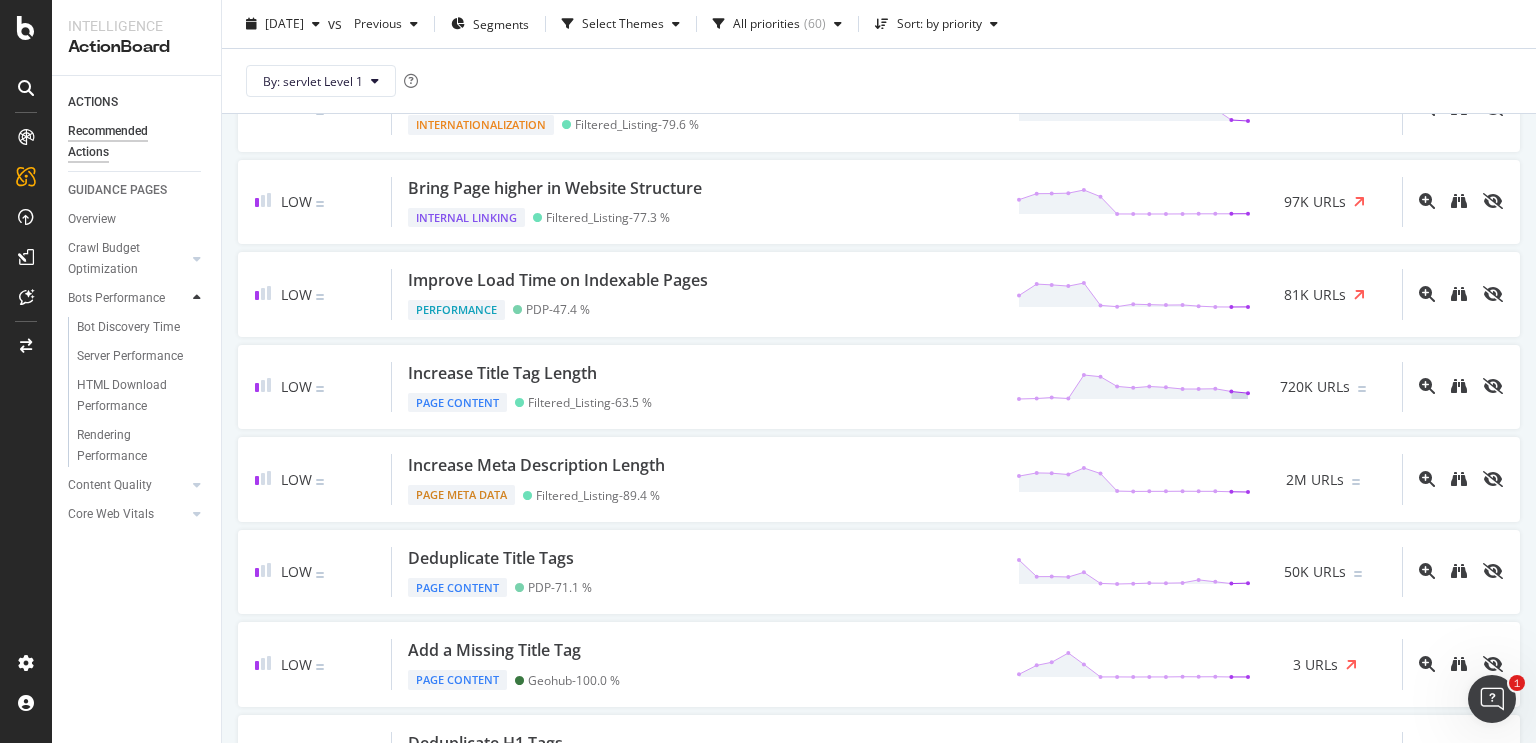 click at bounding box center (197, 298) 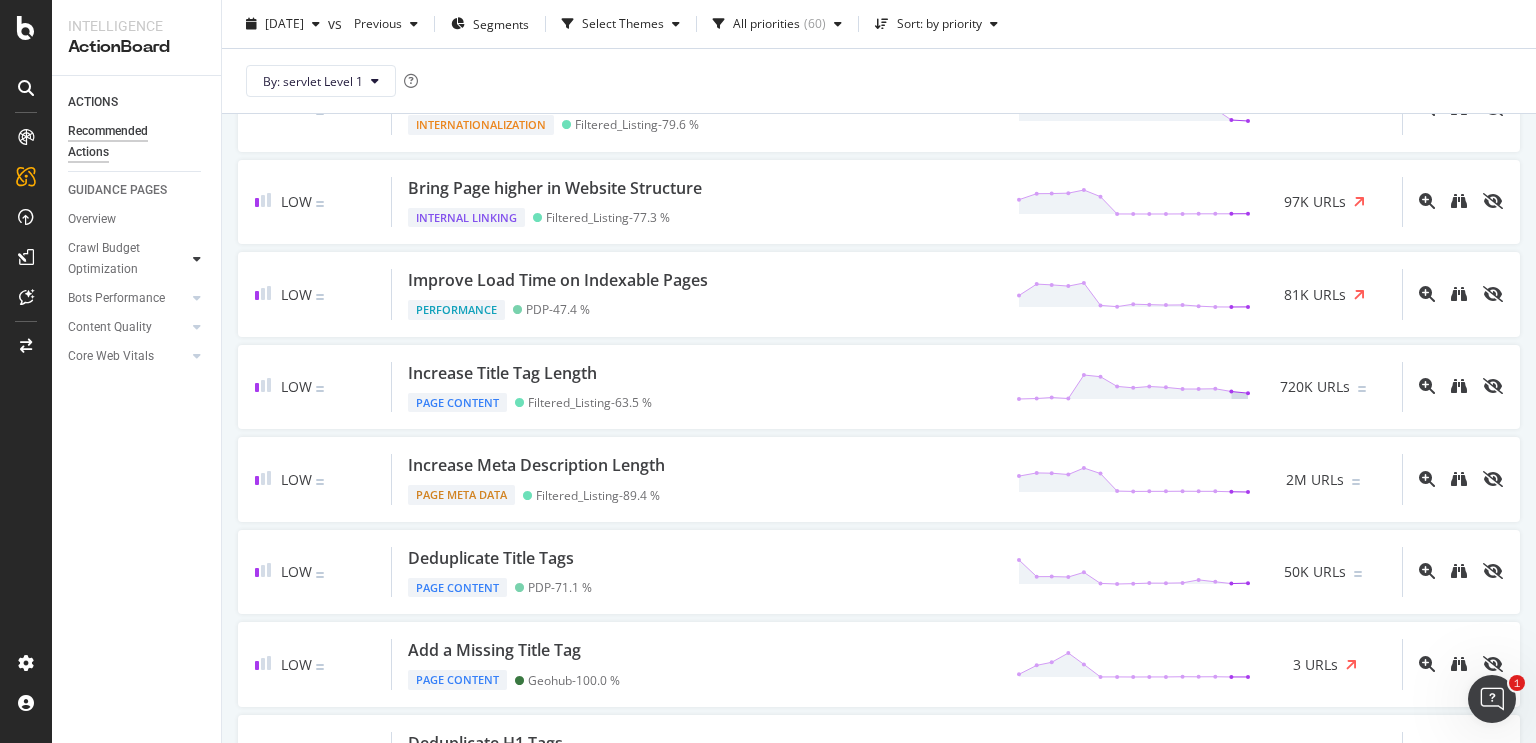 click at bounding box center (197, 259) 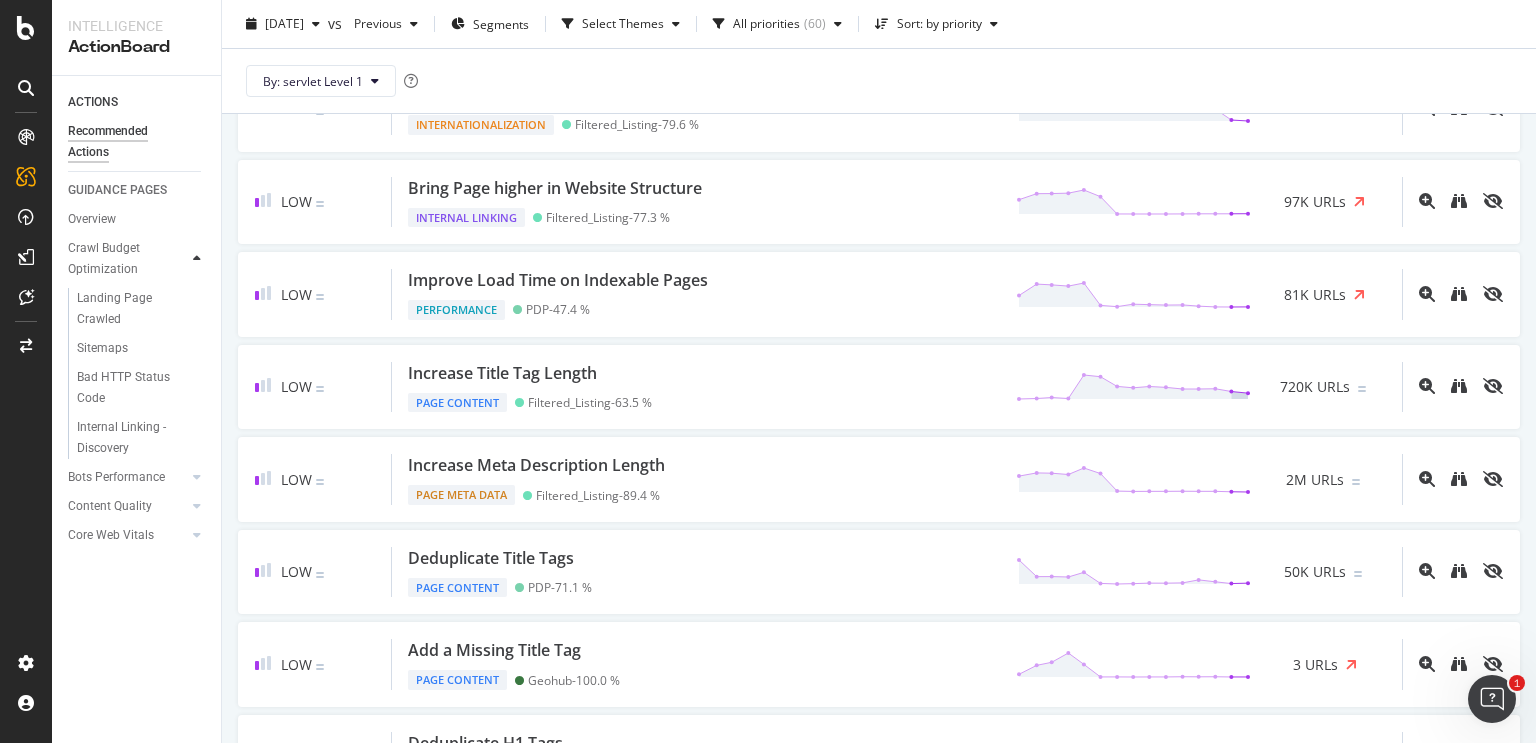 click at bounding box center [197, 259] 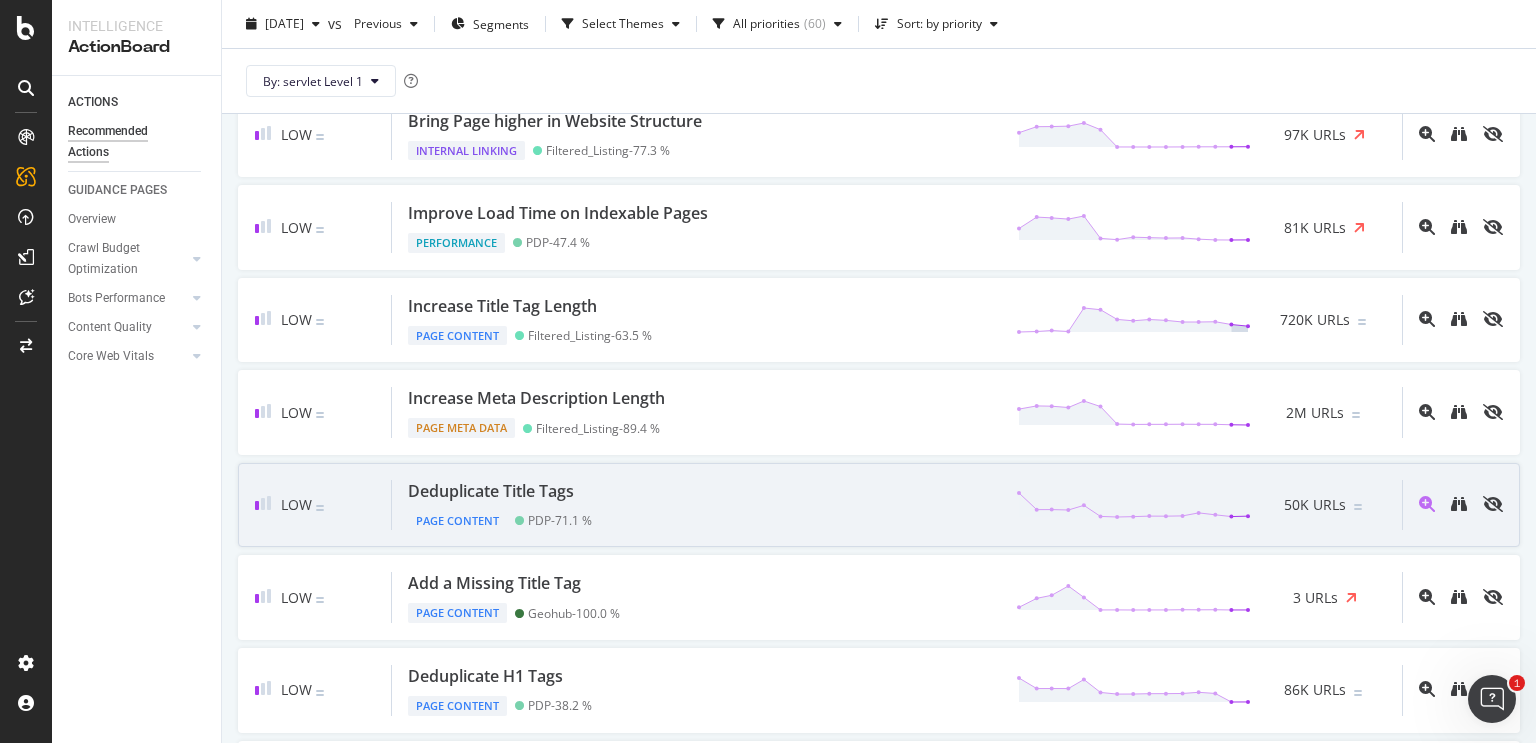 scroll, scrollTop: 1100, scrollLeft: 0, axis: vertical 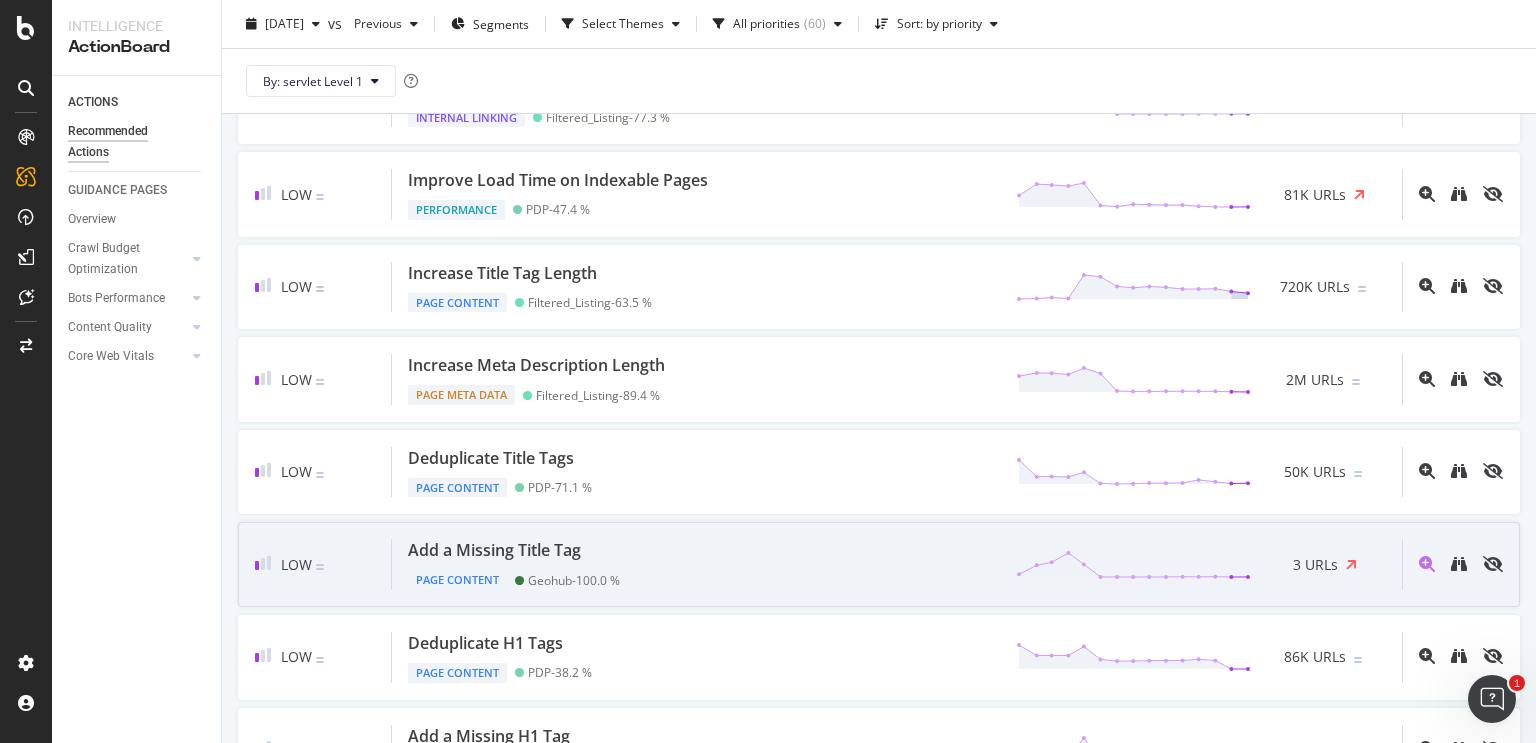 click on "Add a Missing Title Tag Page Content Geohub  -  100.0 % 3 URLs" at bounding box center (897, 564) 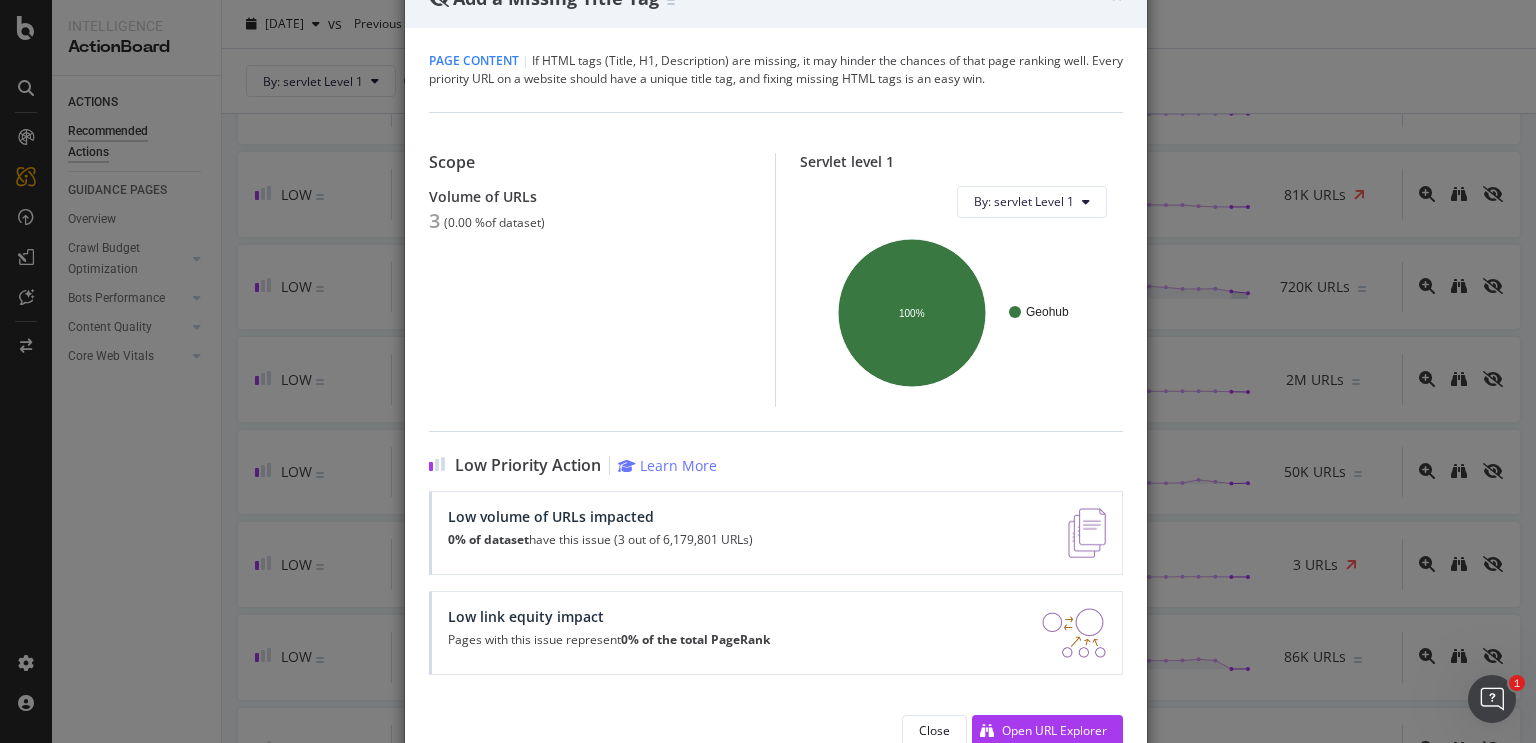 scroll, scrollTop: 52, scrollLeft: 0, axis: vertical 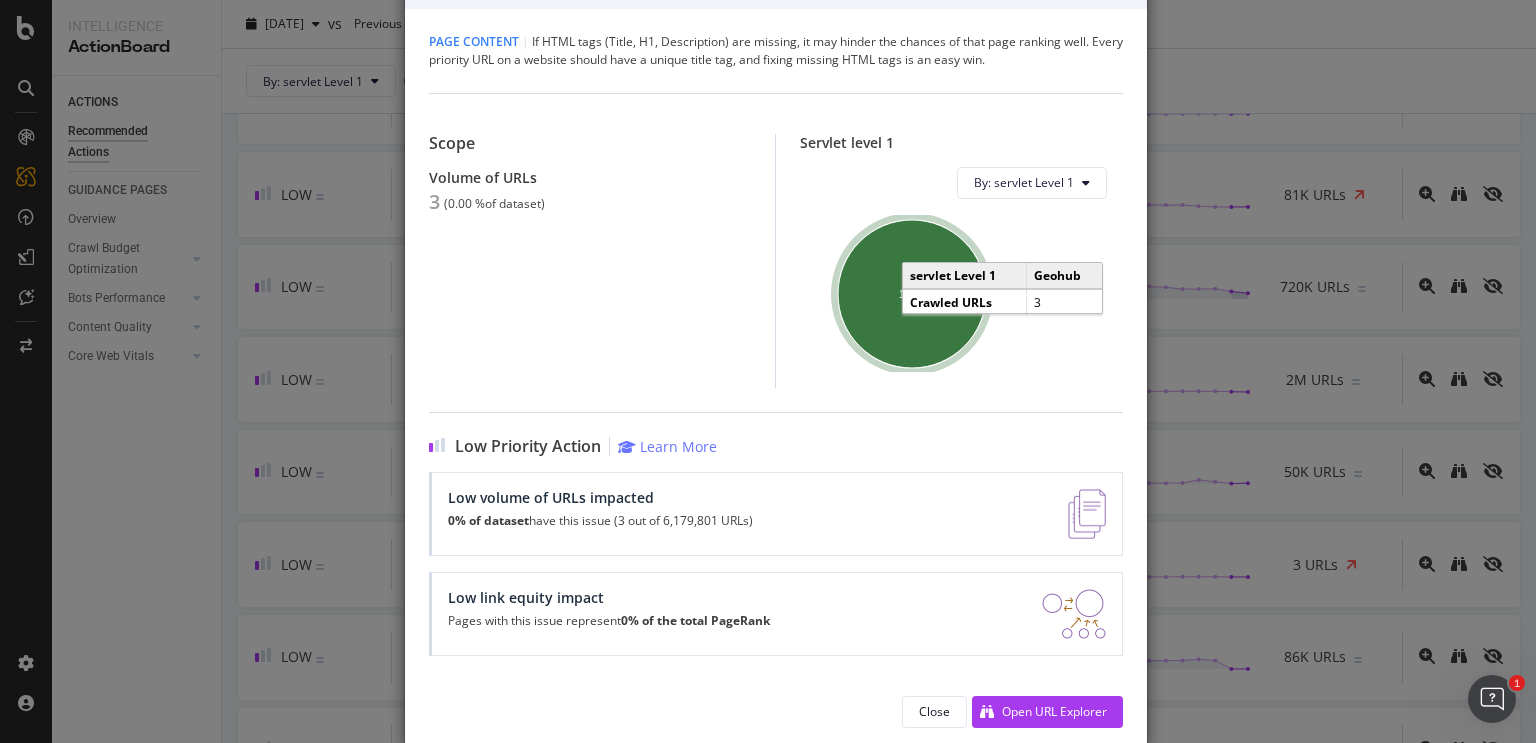 click 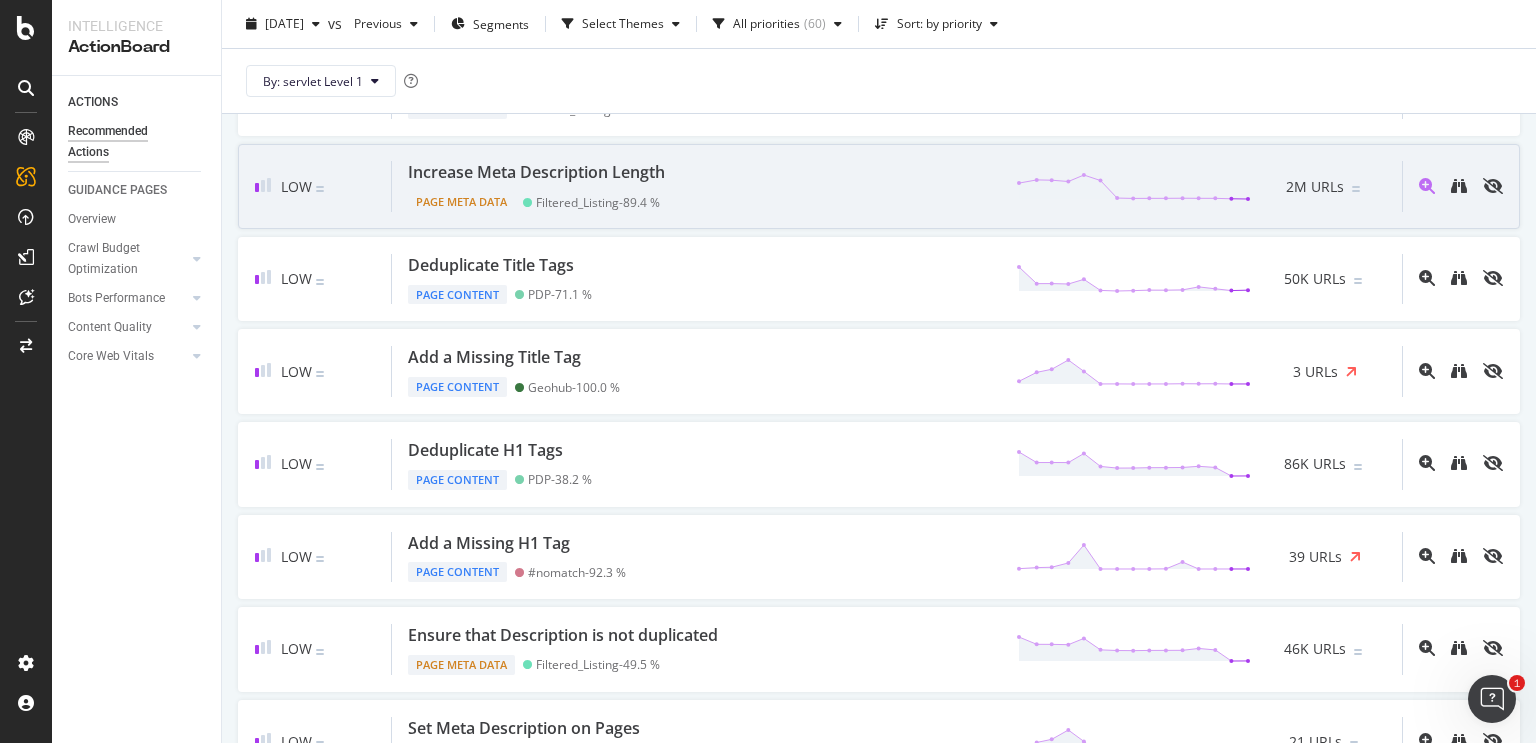 scroll, scrollTop: 1300, scrollLeft: 0, axis: vertical 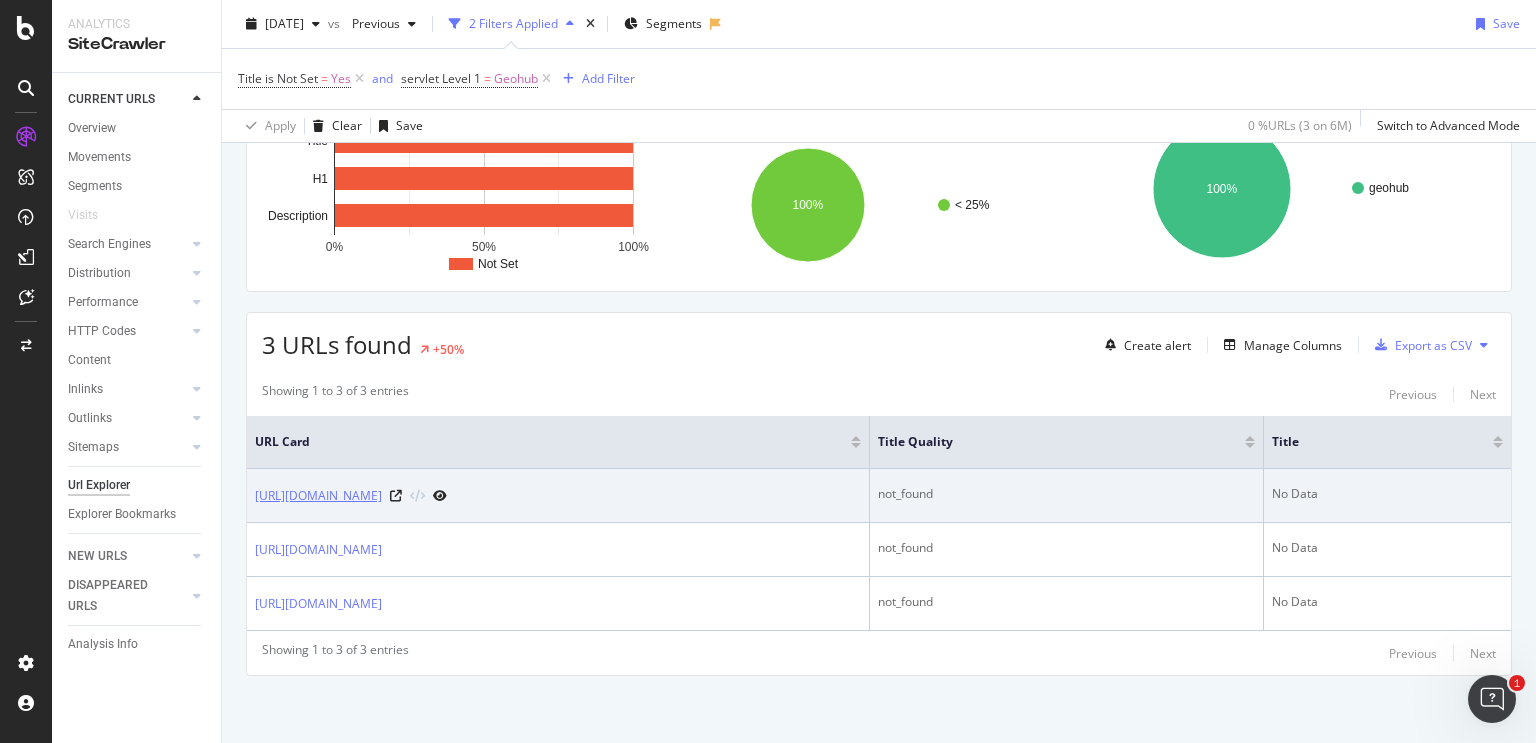 click on "[URL][DOMAIN_NAME]" at bounding box center (318, 496) 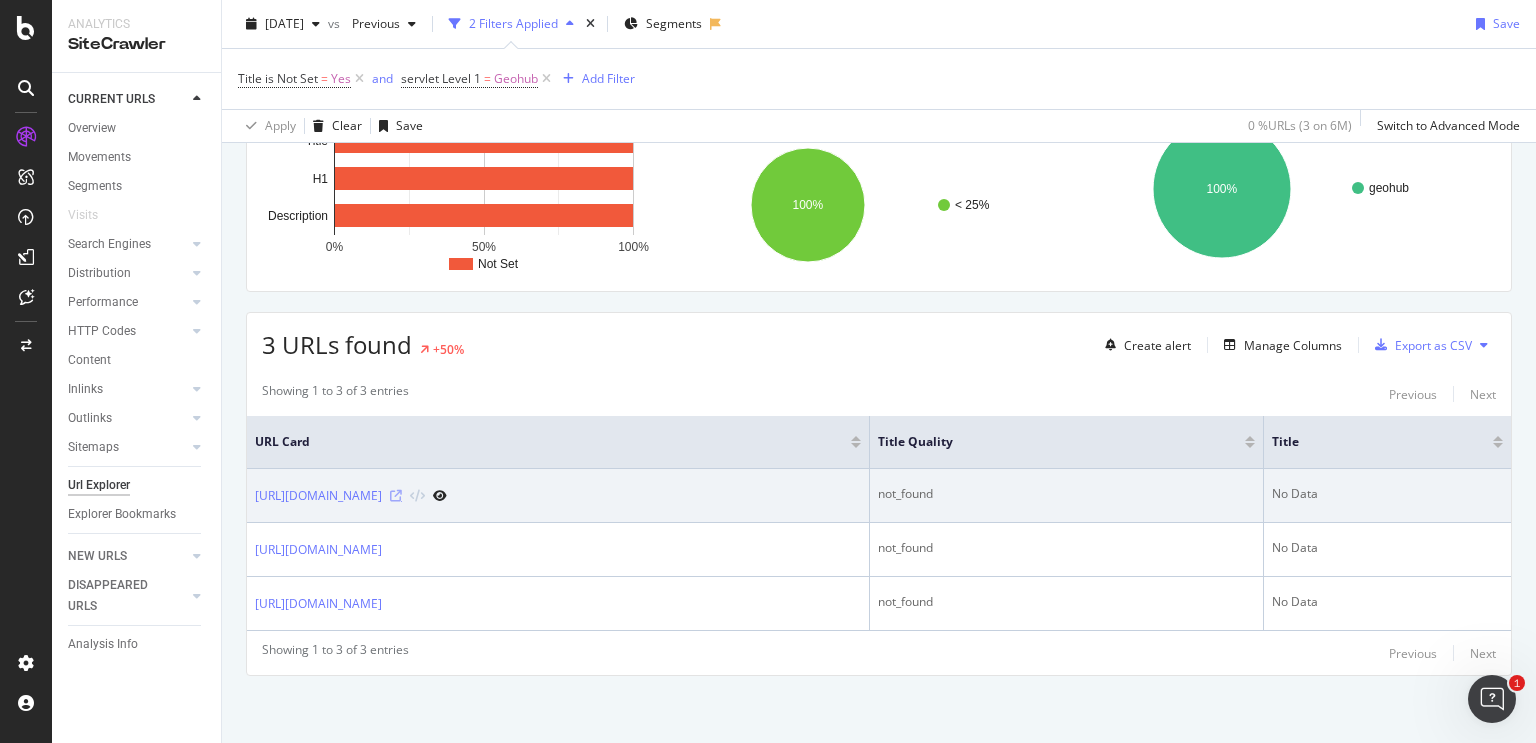 click at bounding box center [396, 496] 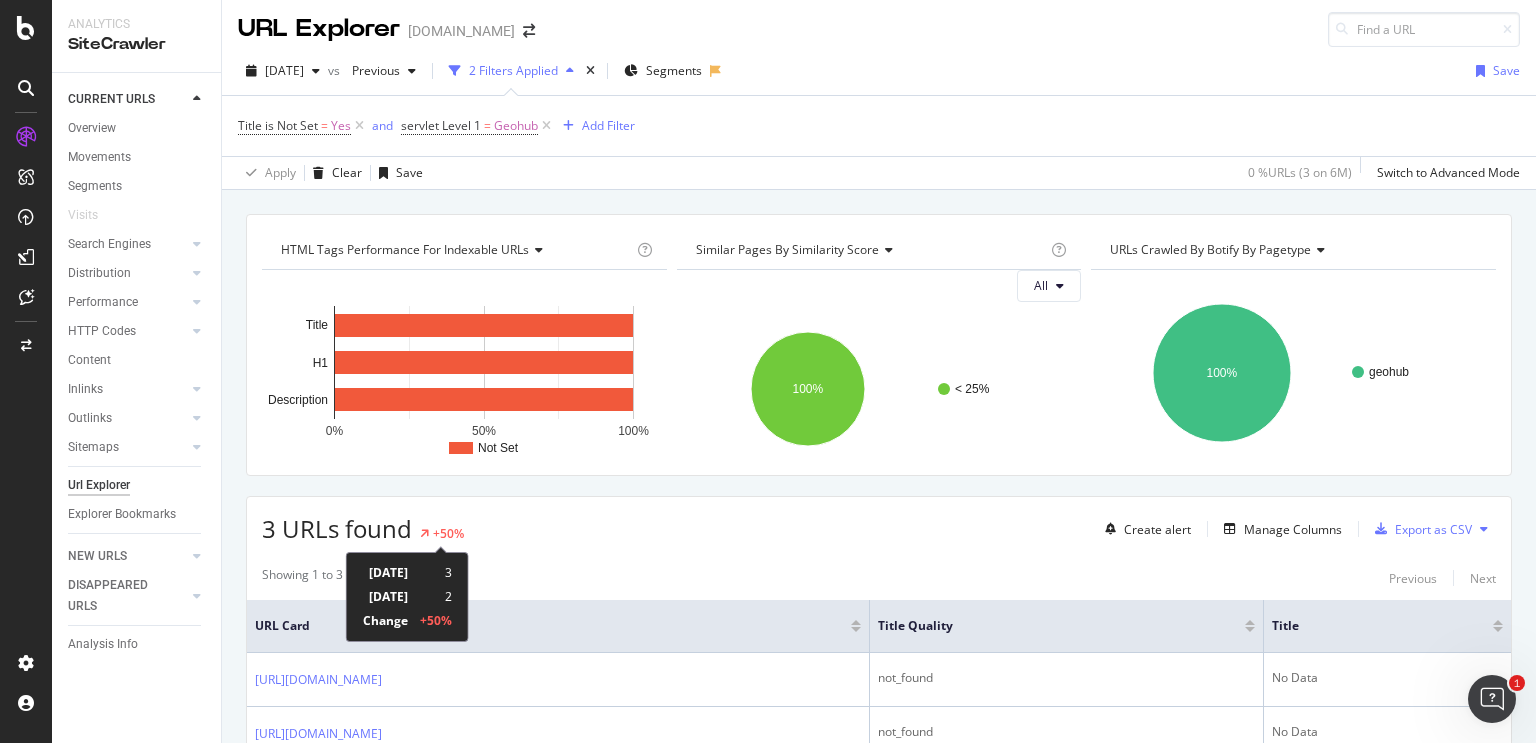 scroll, scrollTop: 0, scrollLeft: 0, axis: both 